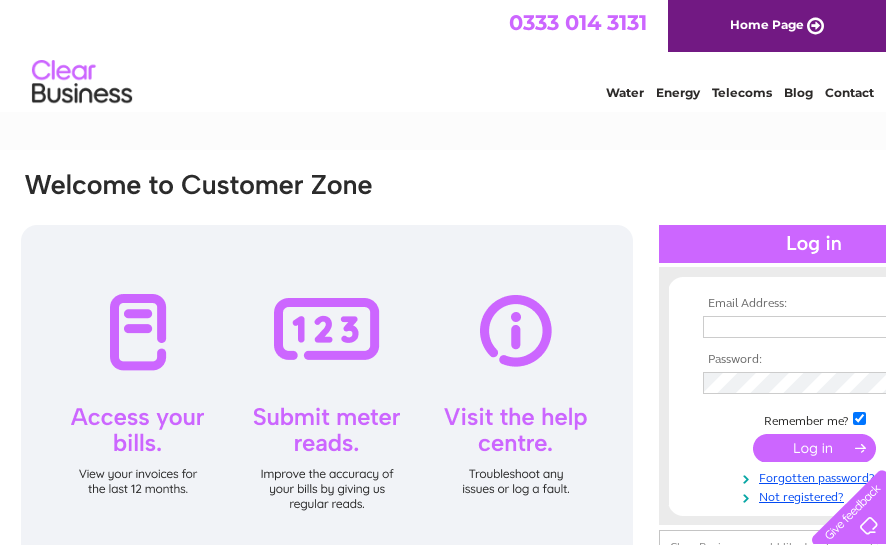 scroll, scrollTop: 0, scrollLeft: 0, axis: both 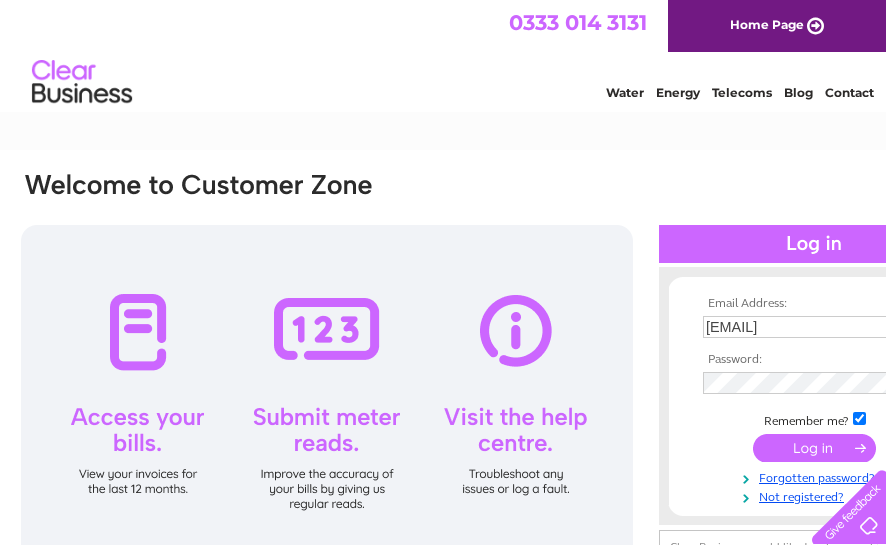 click at bounding box center (814, 448) 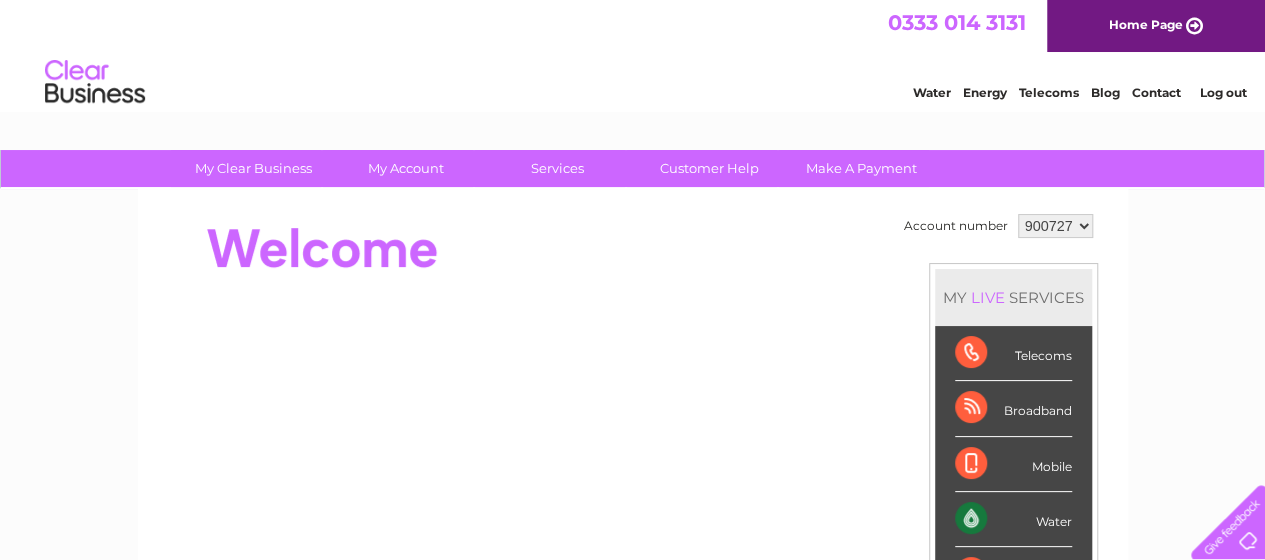scroll, scrollTop: 0, scrollLeft: 0, axis: both 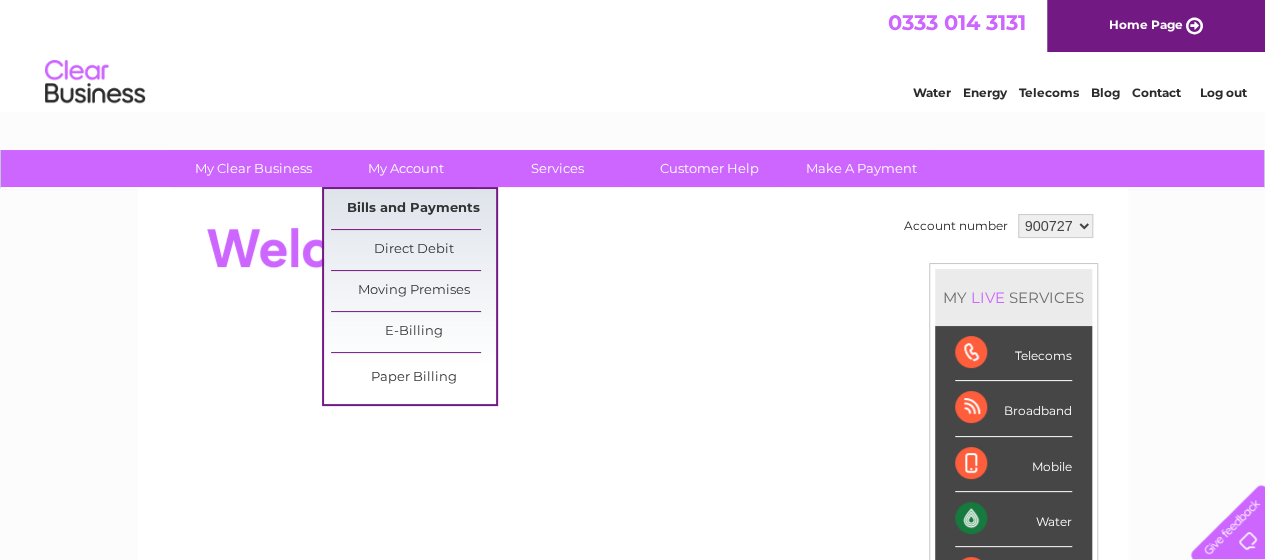 click on "Bills and Payments" at bounding box center [413, 209] 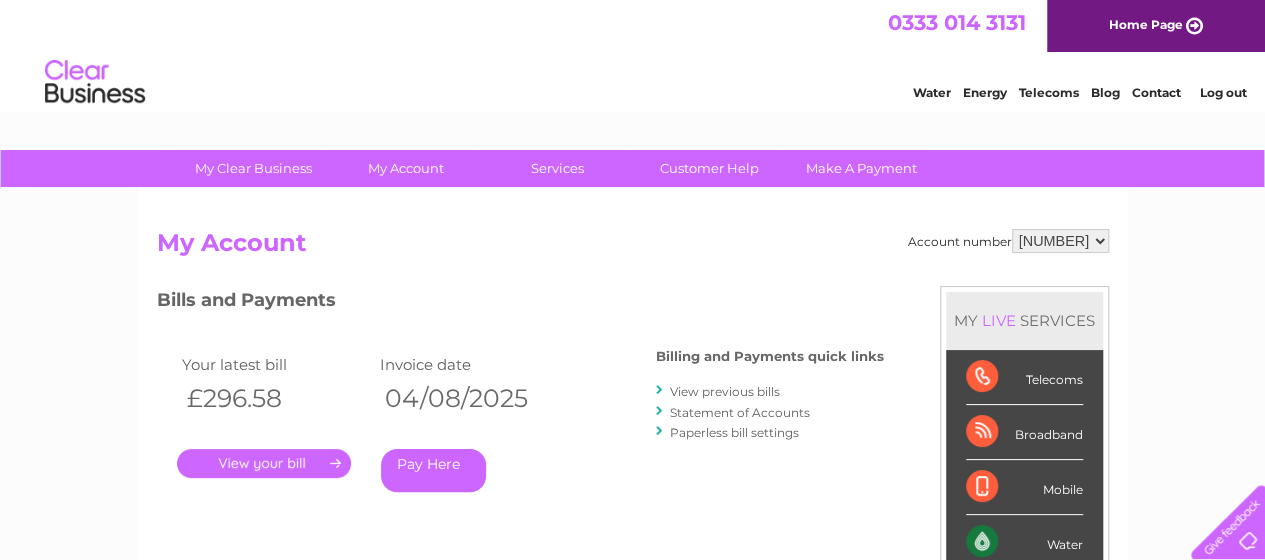 scroll, scrollTop: 0, scrollLeft: 0, axis: both 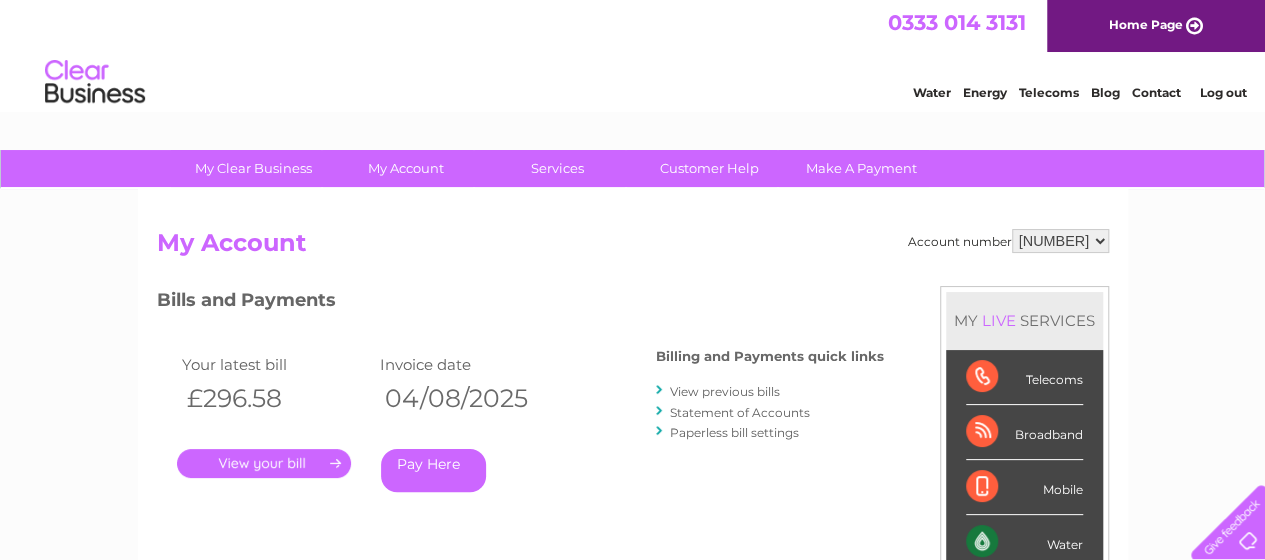 click on "." at bounding box center (264, 463) 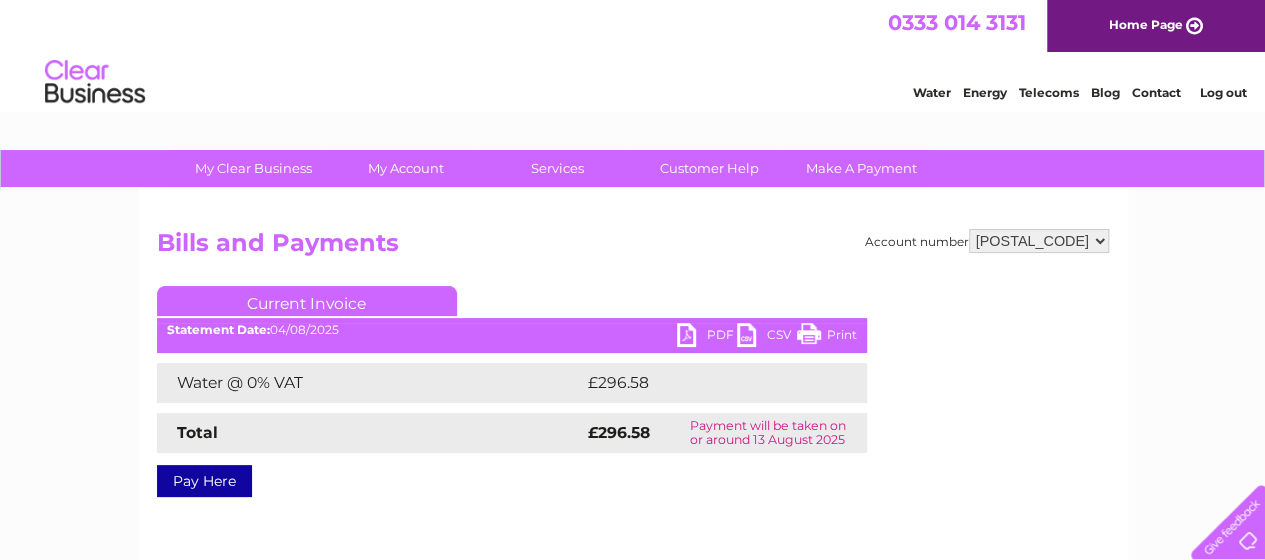 scroll, scrollTop: 0, scrollLeft: 0, axis: both 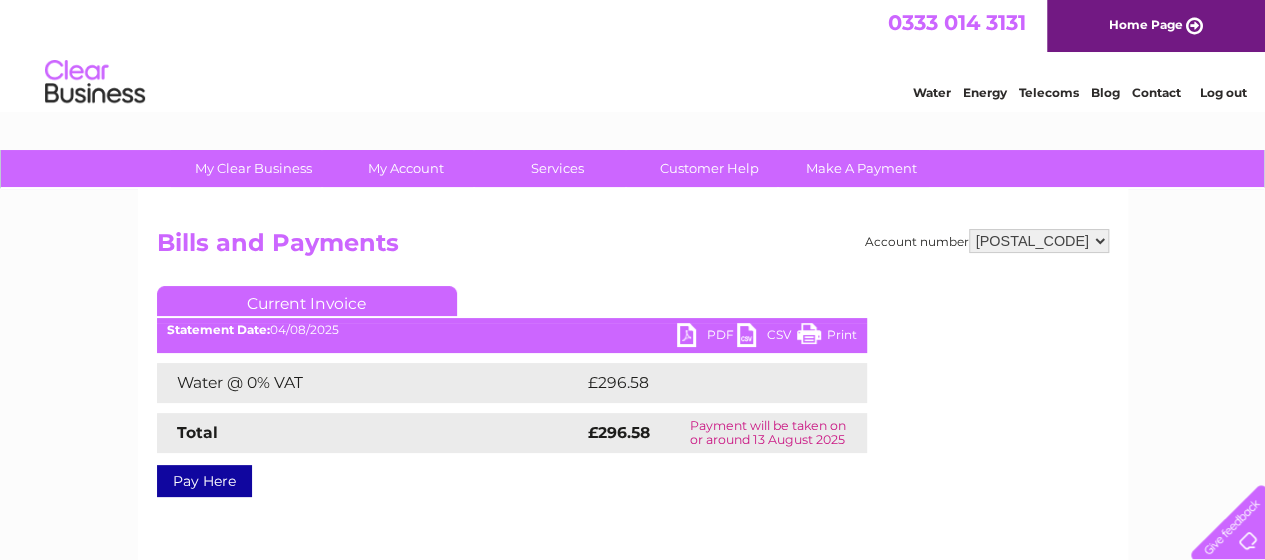 click on "PDF" at bounding box center (707, 337) 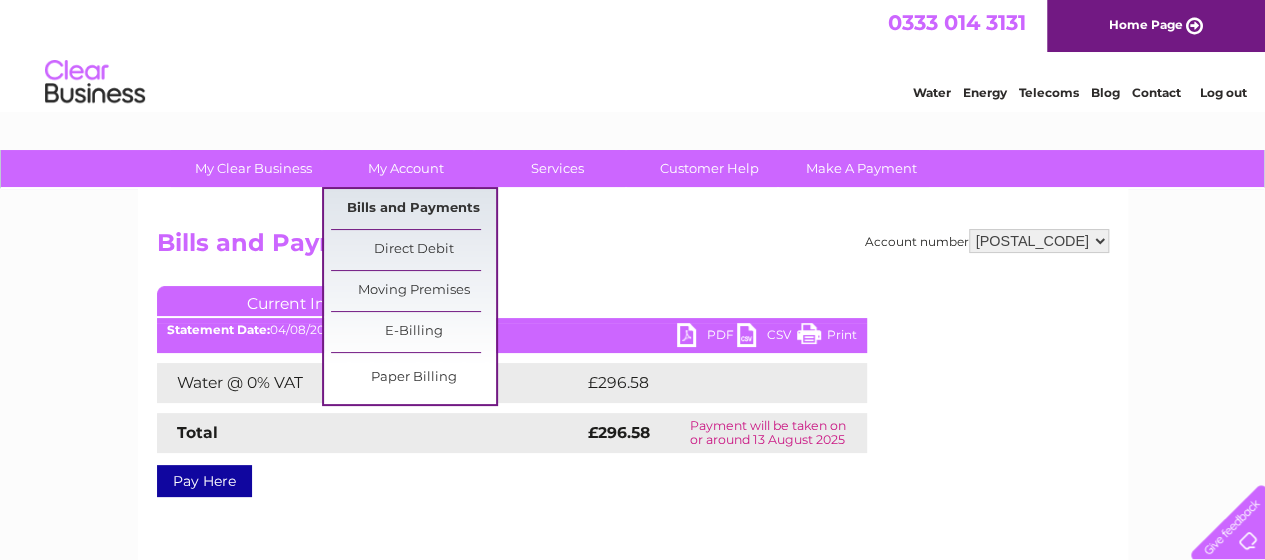 click on "Bills and Payments" at bounding box center (413, 209) 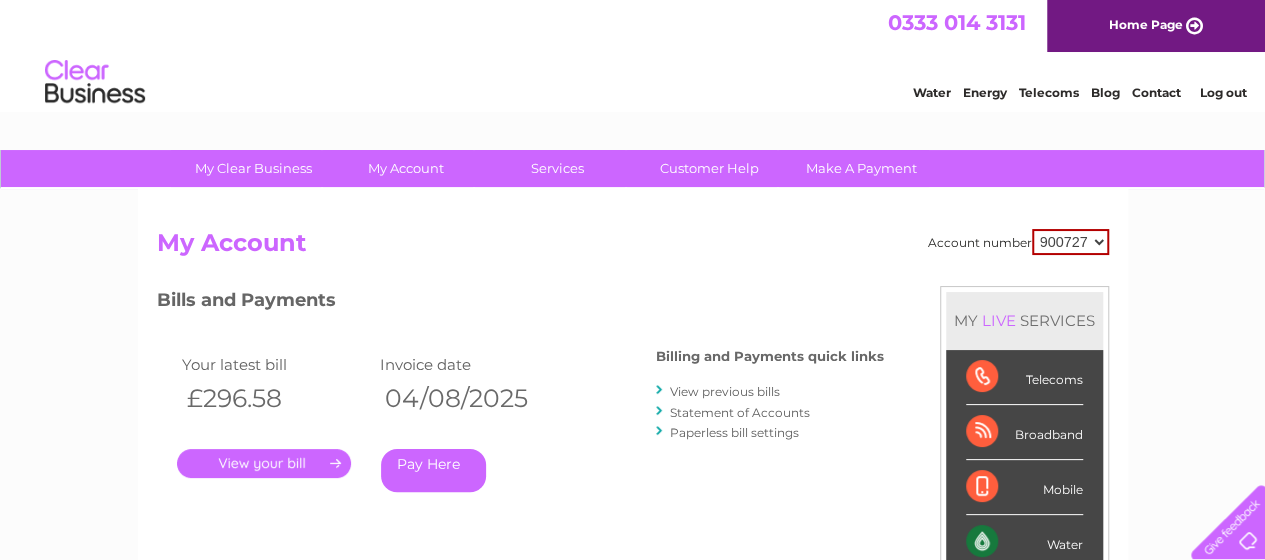 scroll, scrollTop: 0, scrollLeft: 0, axis: both 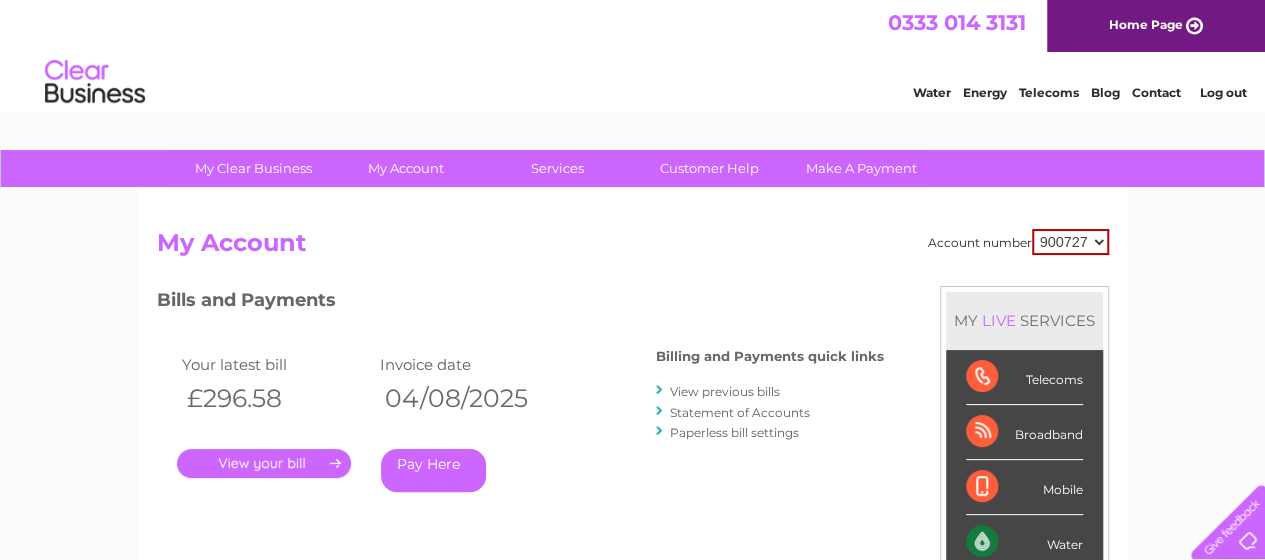 click on "[NUMBER]
[NUMBER]
[NUMBER]" at bounding box center [1070, 242] 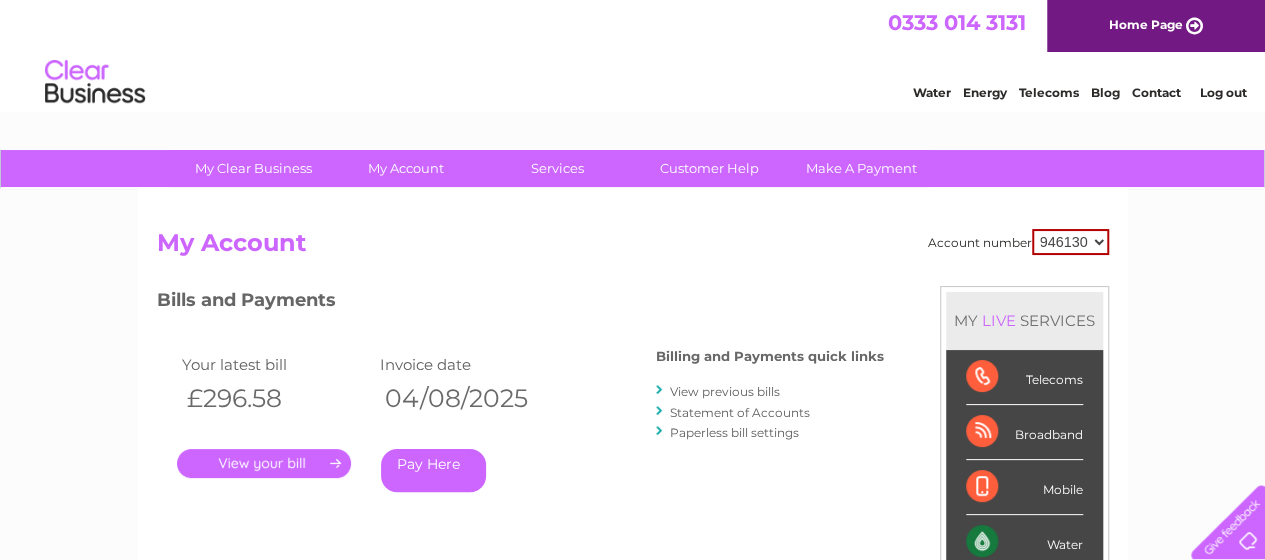 click on "[NUMBER]
[NUMBER]
[NUMBER]" at bounding box center (1070, 242) 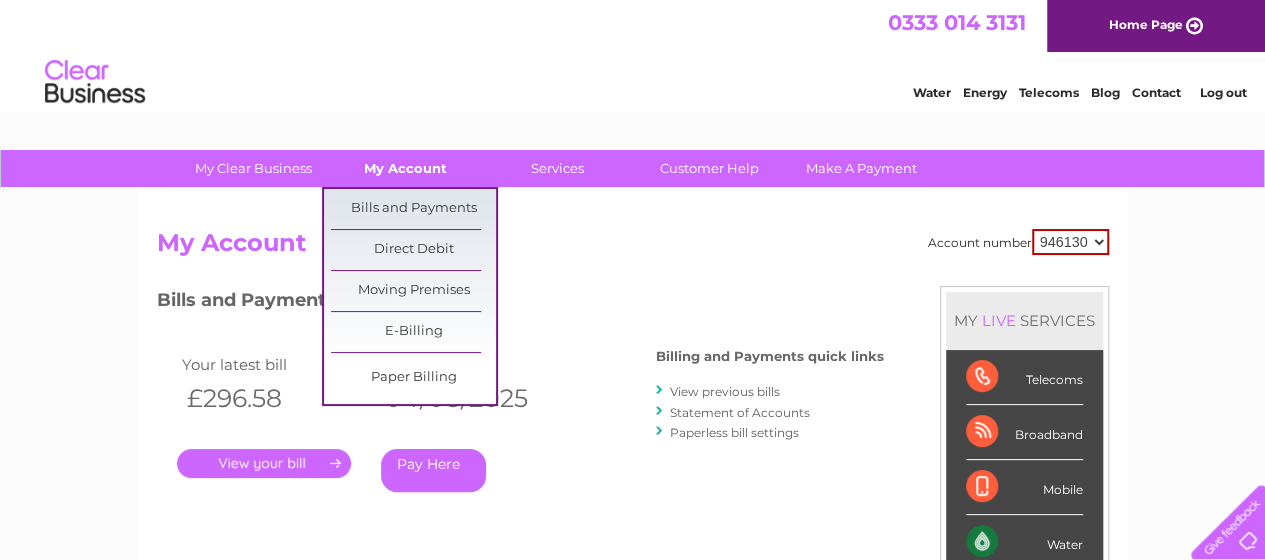 click on "My Account" at bounding box center (405, 168) 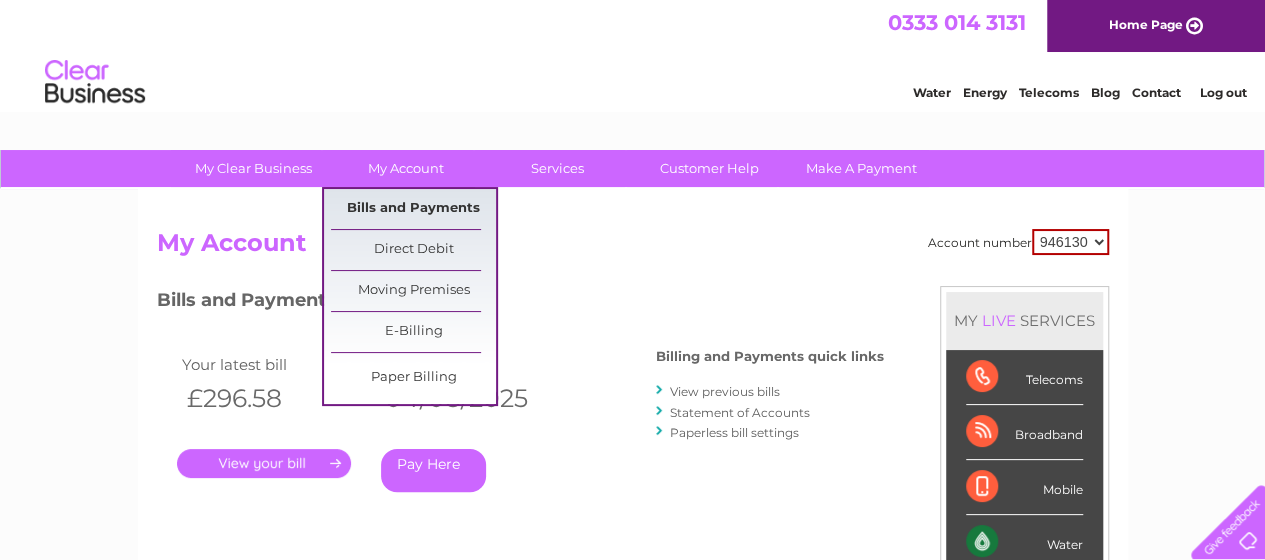 click on "Bills and Payments" at bounding box center (413, 209) 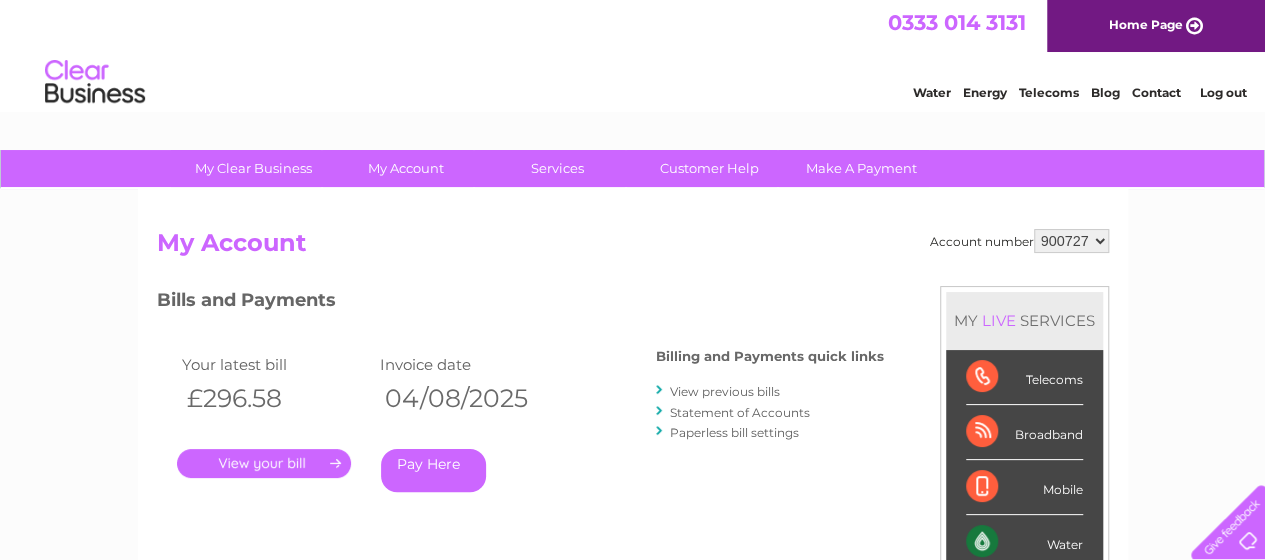 scroll, scrollTop: 0, scrollLeft: 0, axis: both 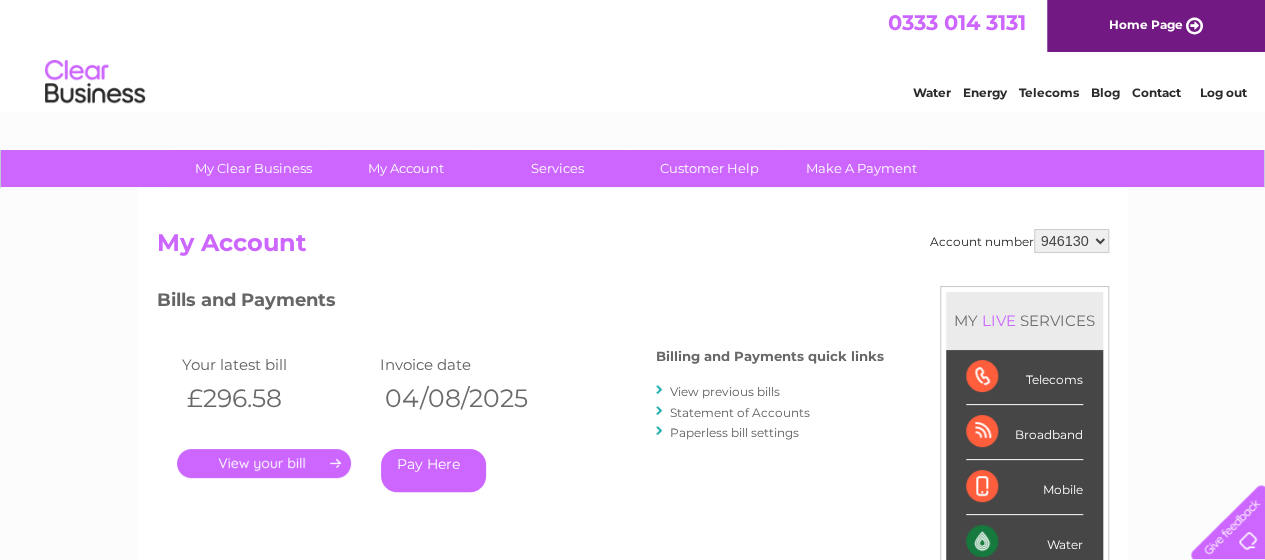 click on "[NUMBER]
[NUMBER]
[NUMBER]" at bounding box center (1071, 241) 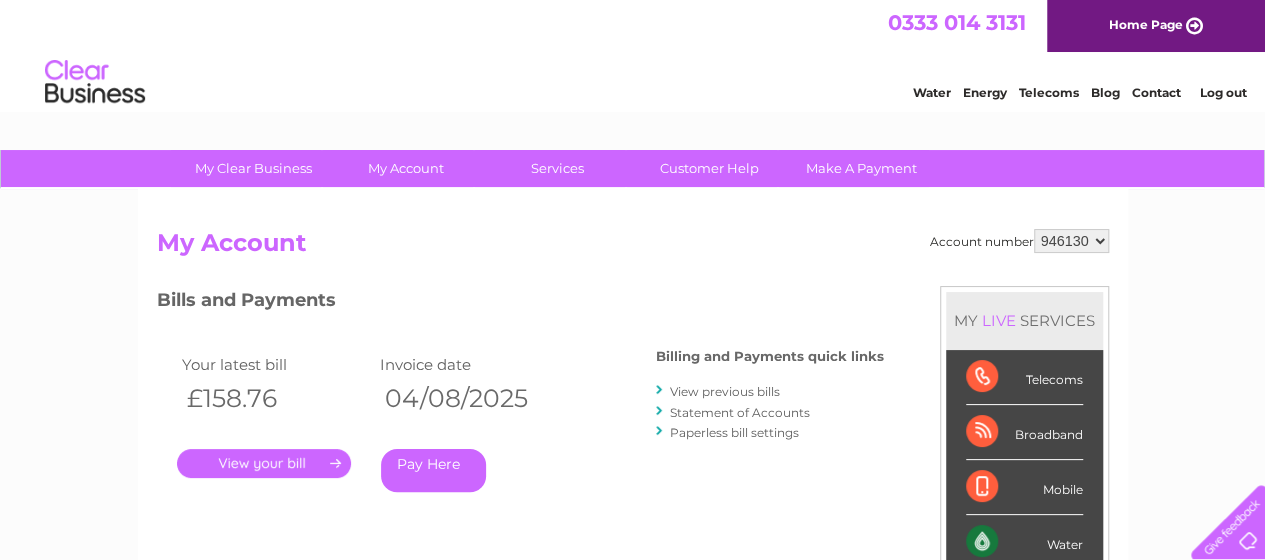 scroll, scrollTop: 0, scrollLeft: 0, axis: both 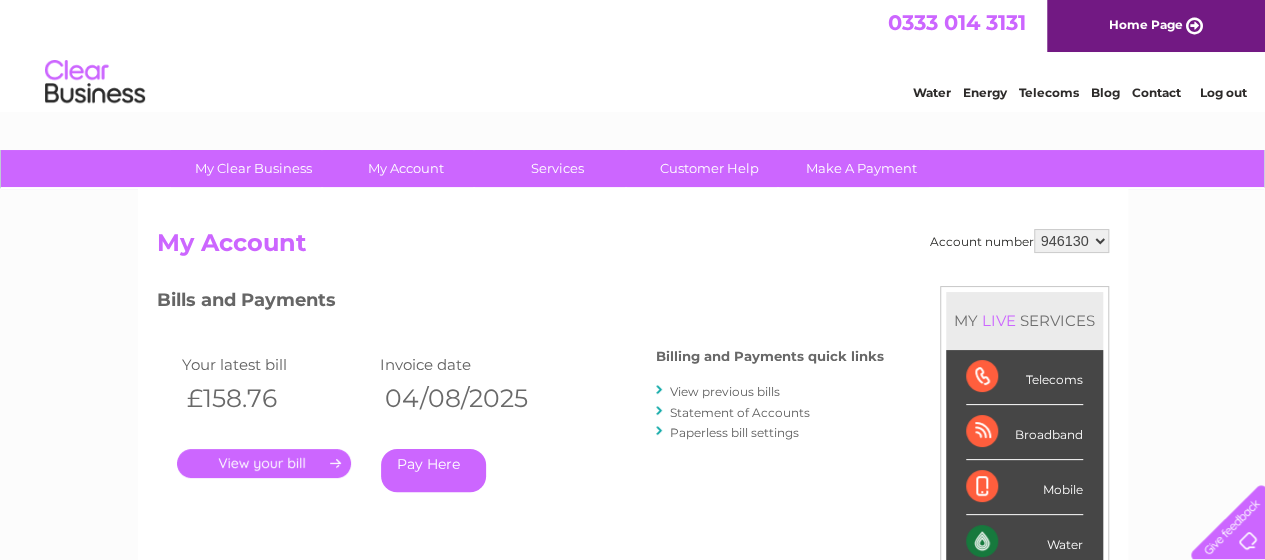 click on ".
Pay Here" at bounding box center [377, 434] 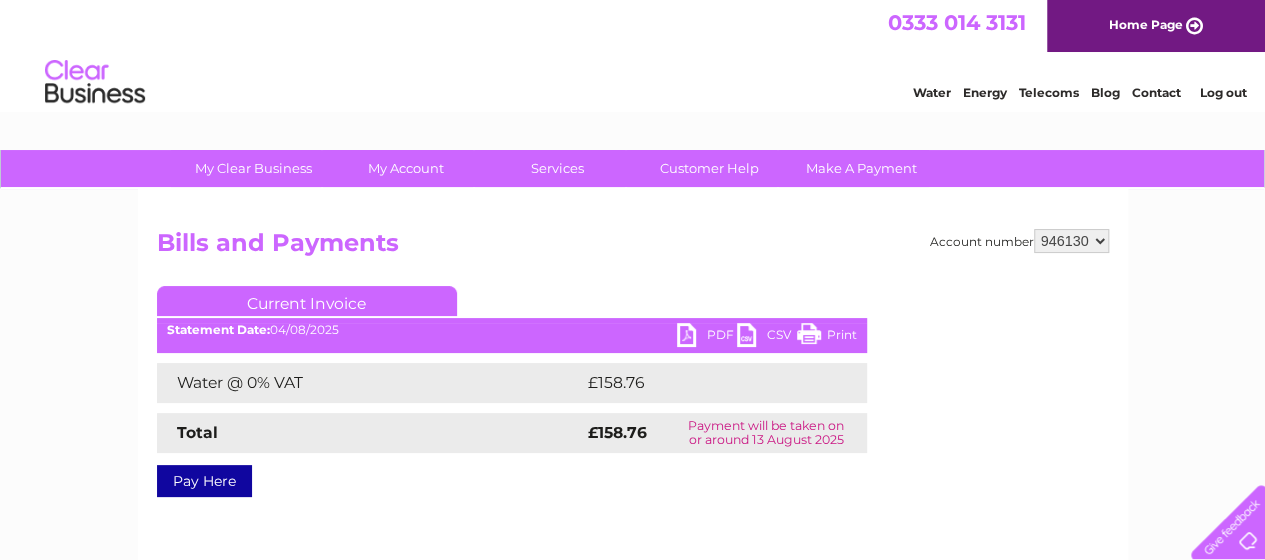 scroll, scrollTop: 0, scrollLeft: 0, axis: both 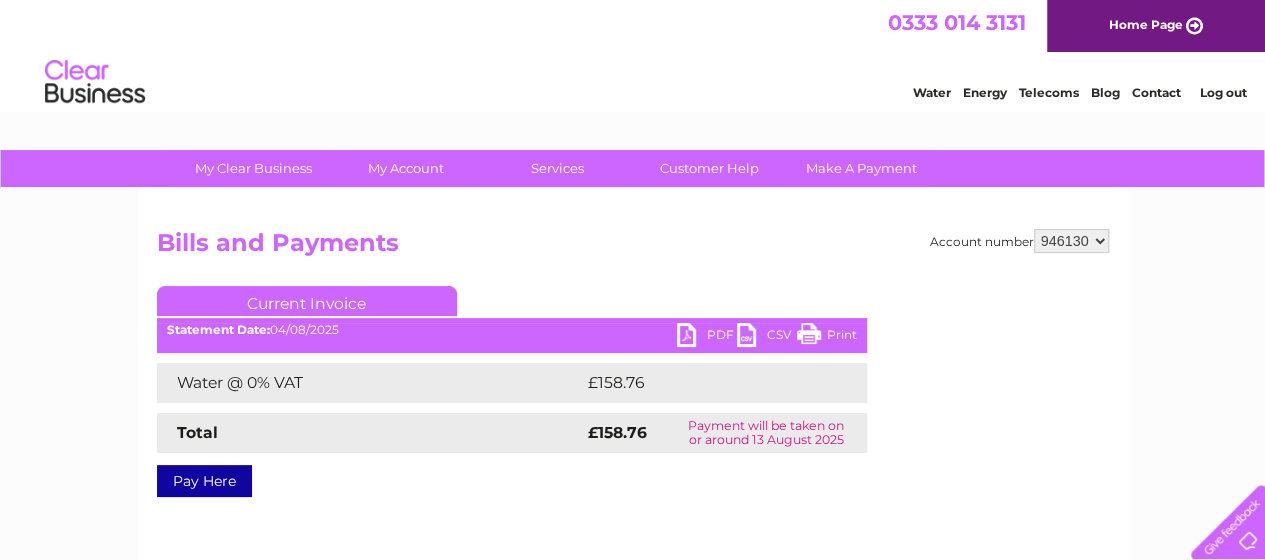 click on "PDF" at bounding box center (707, 337) 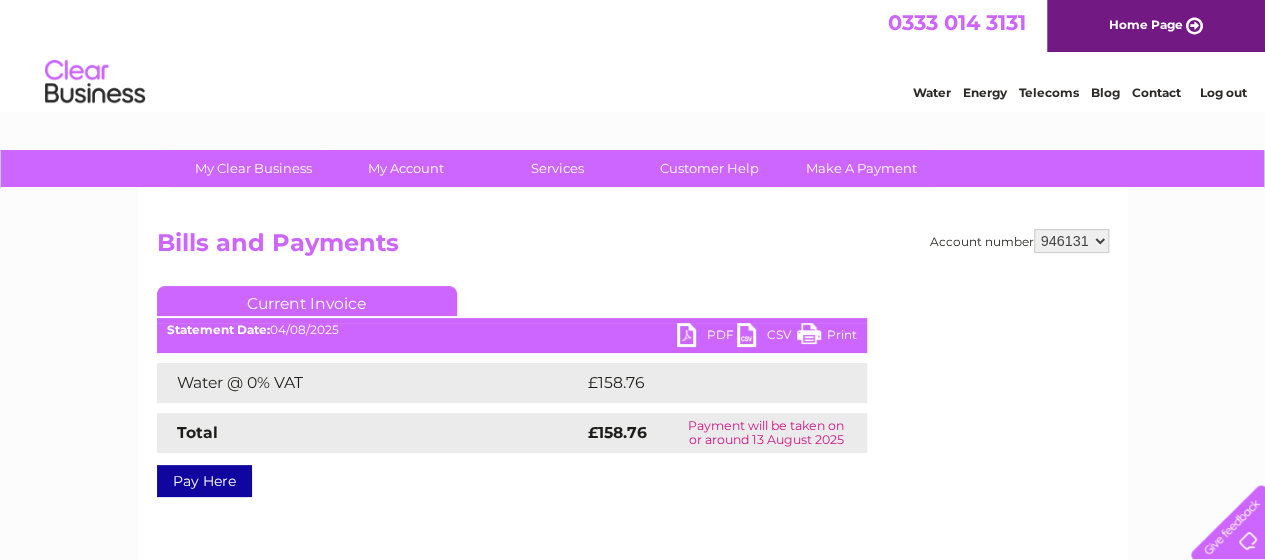click on "[POSTAL_CODE]
[POSTAL_CODE]
[POSTAL_CODE]" at bounding box center [1071, 241] 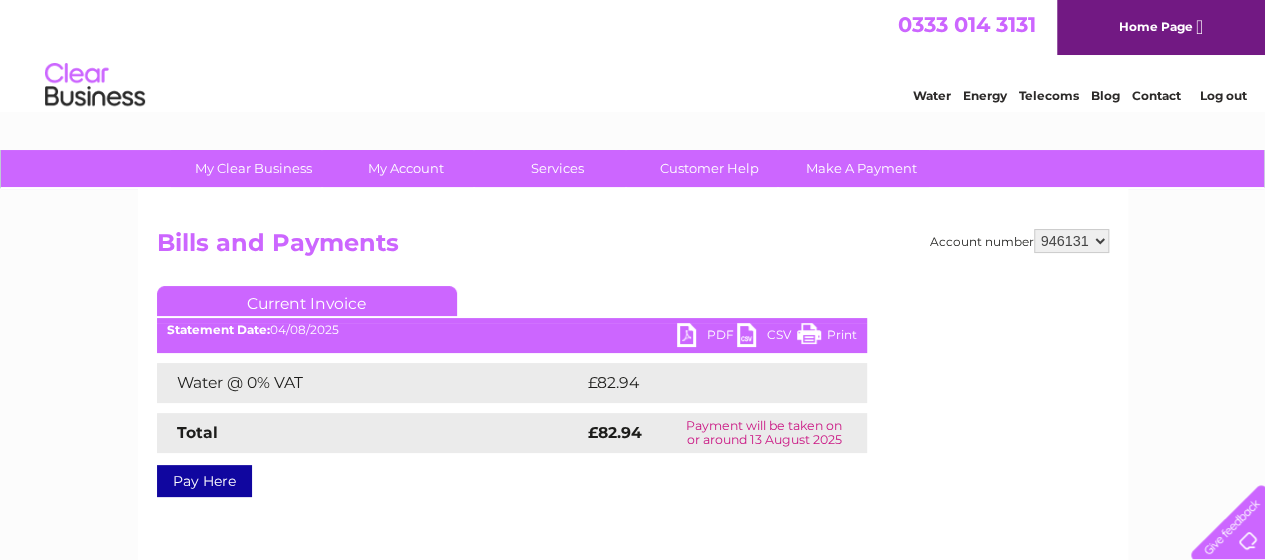 scroll, scrollTop: 0, scrollLeft: 0, axis: both 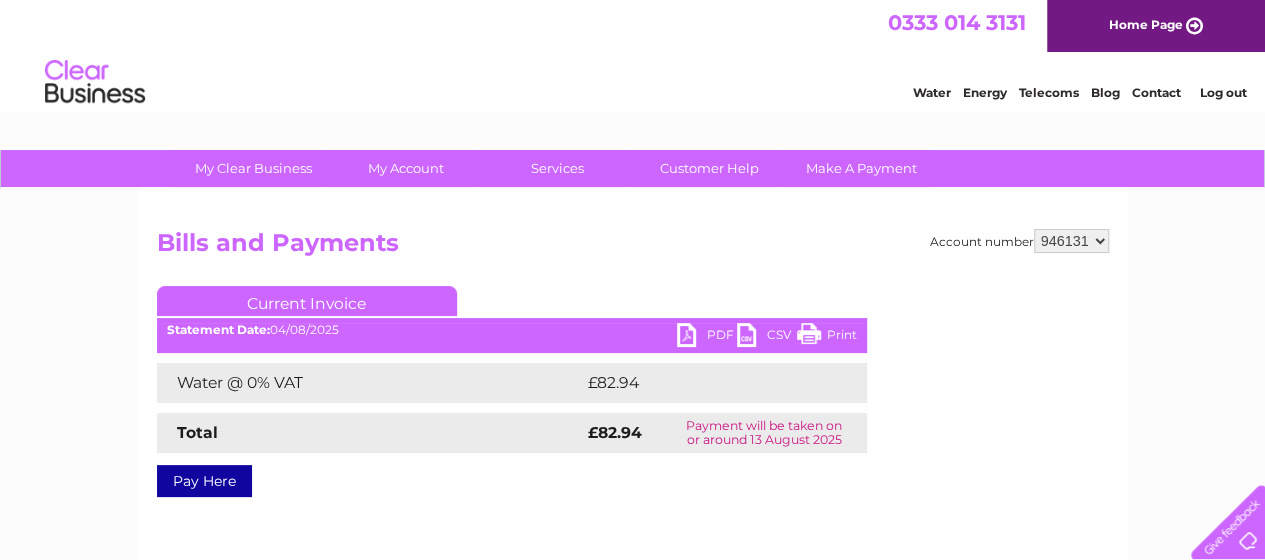 click on "PDF" at bounding box center [707, 337] 